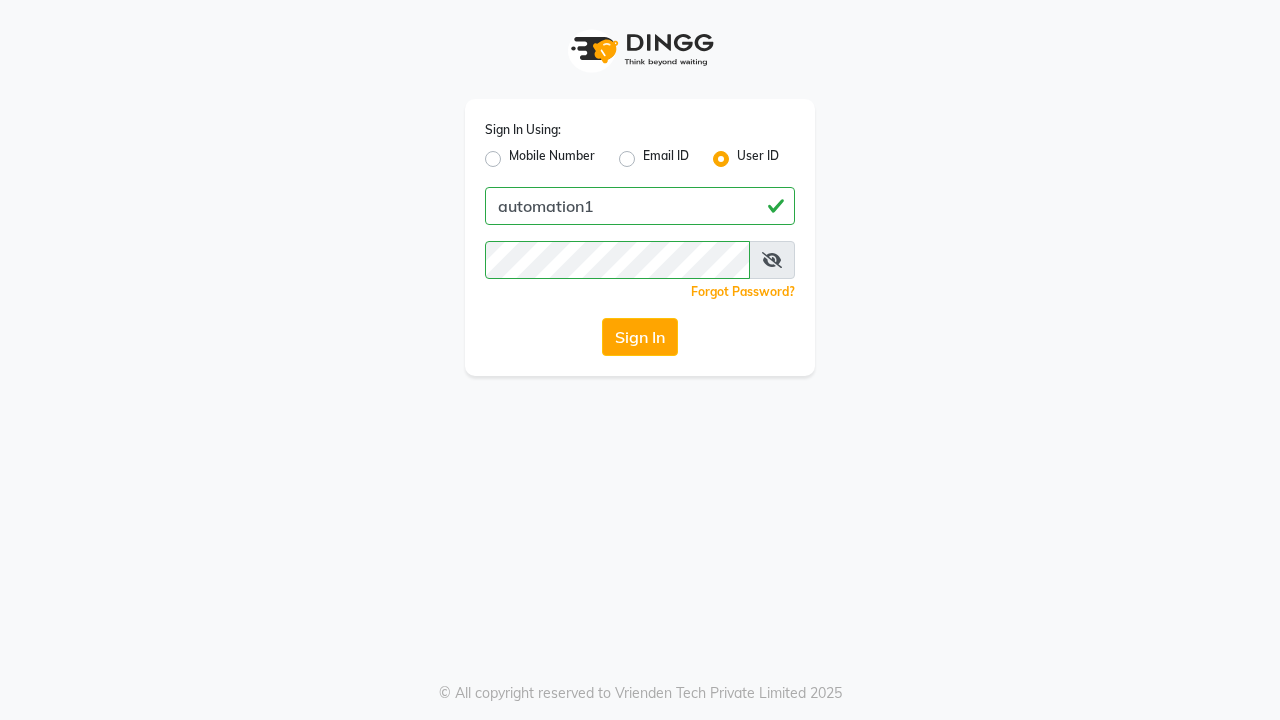 scroll, scrollTop: 0, scrollLeft: 0, axis: both 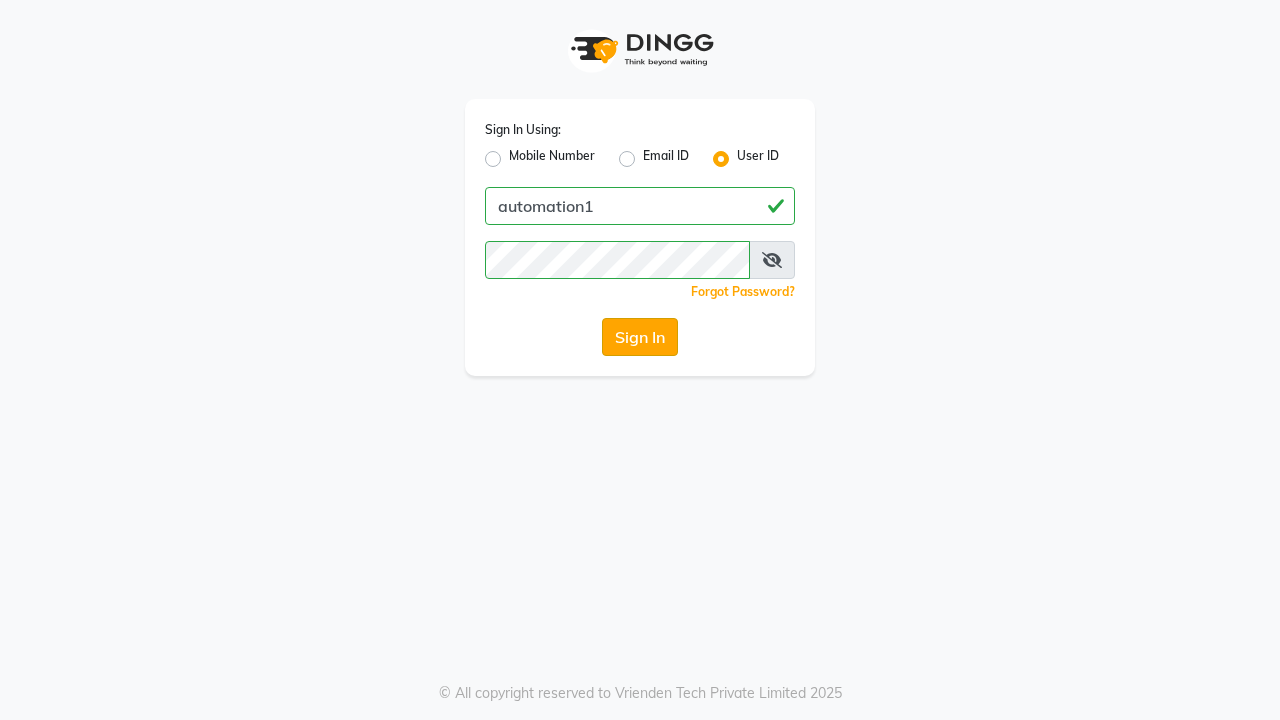 click on "Sign In" 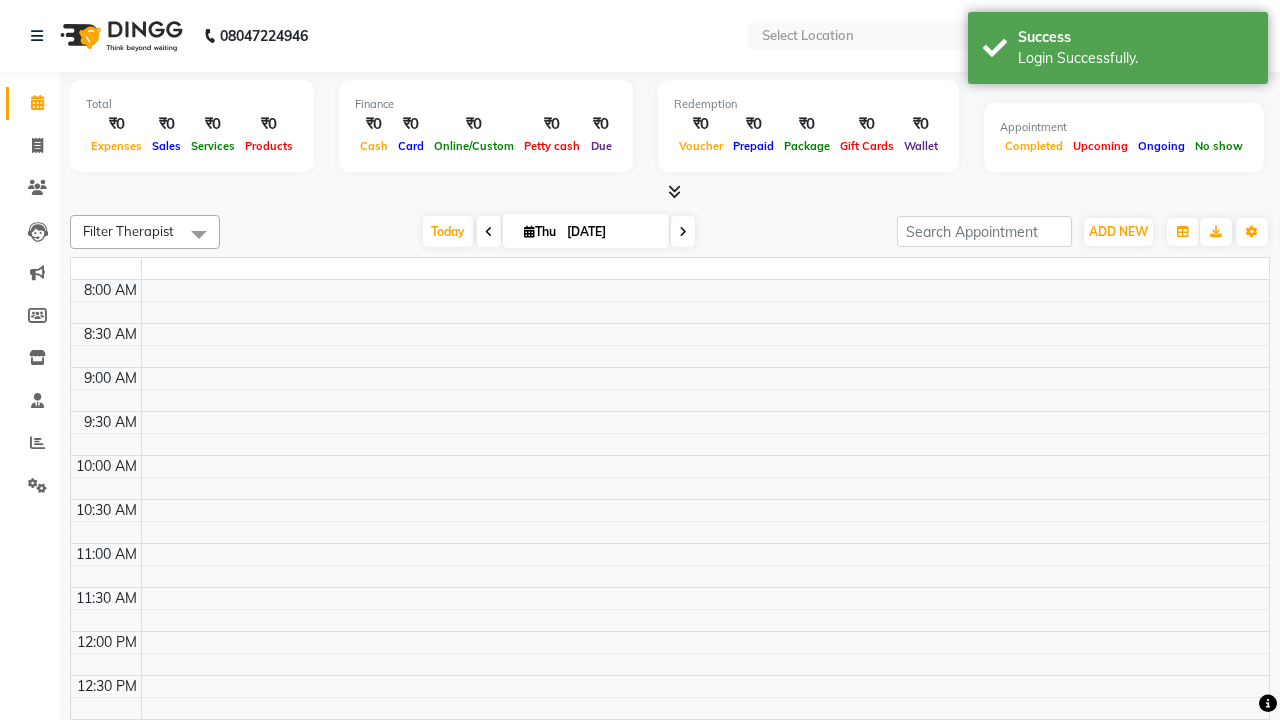 select on "en" 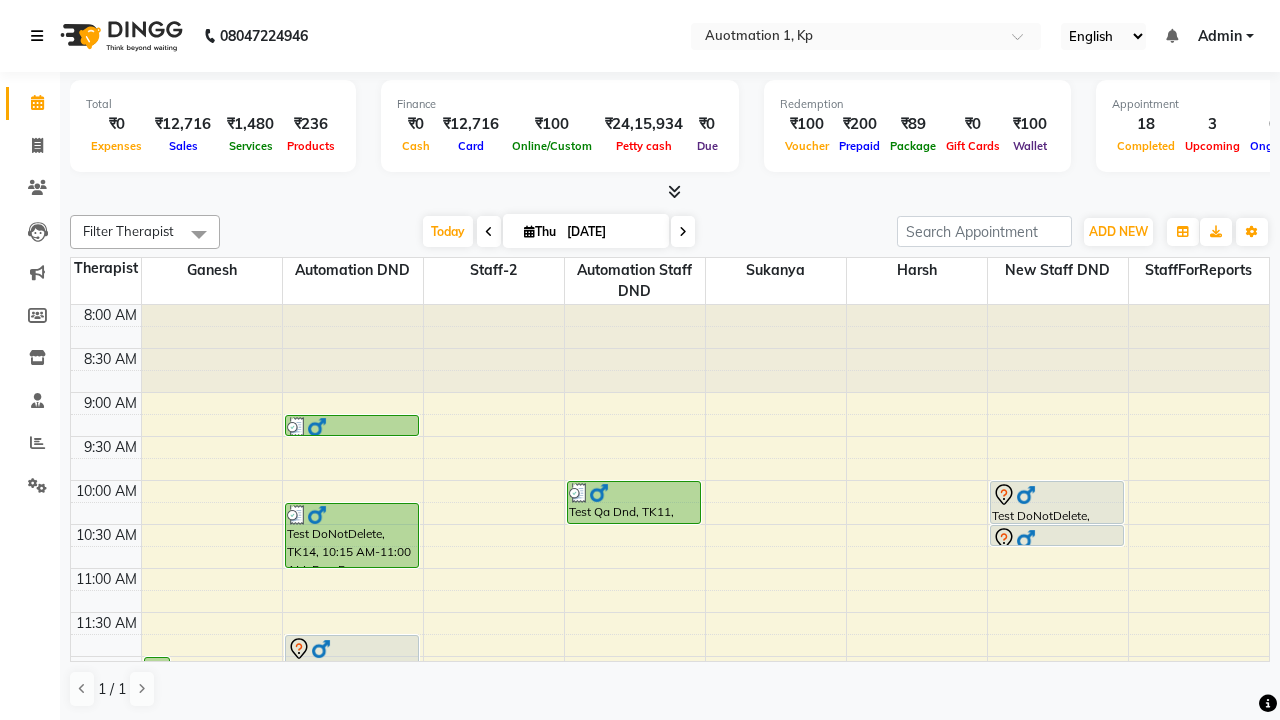 click at bounding box center [37, 36] 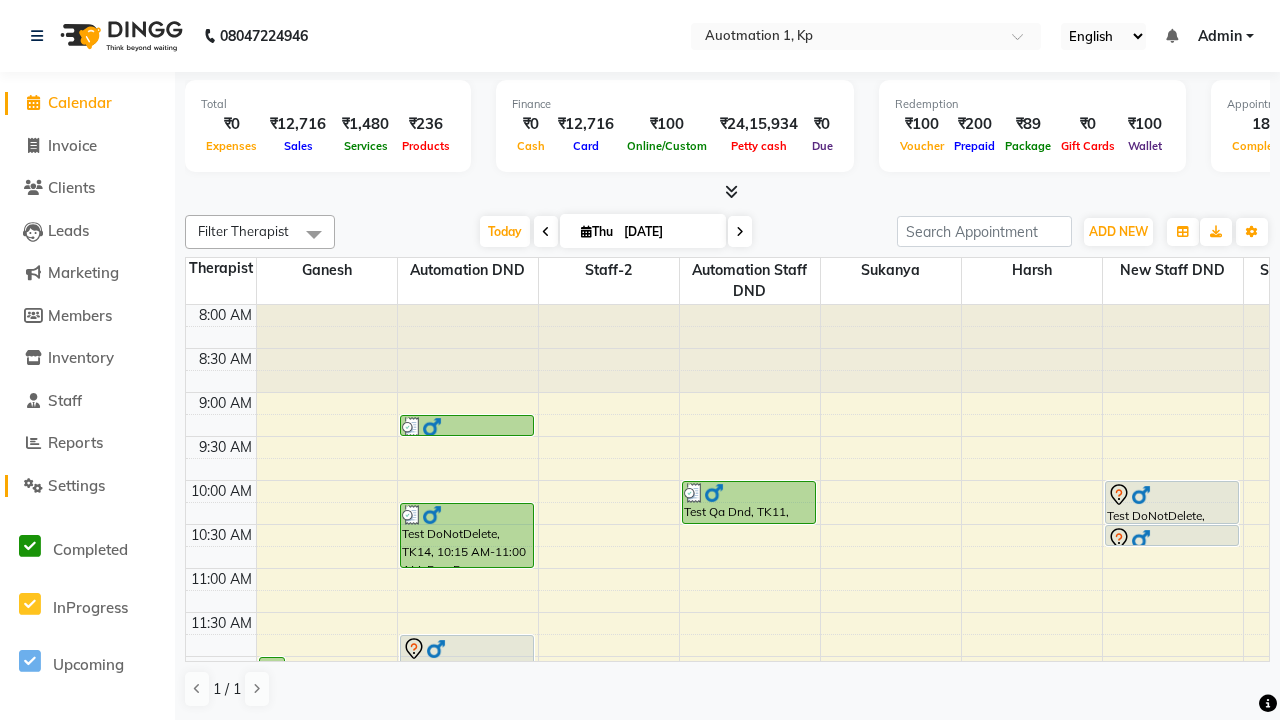 click on "Settings" 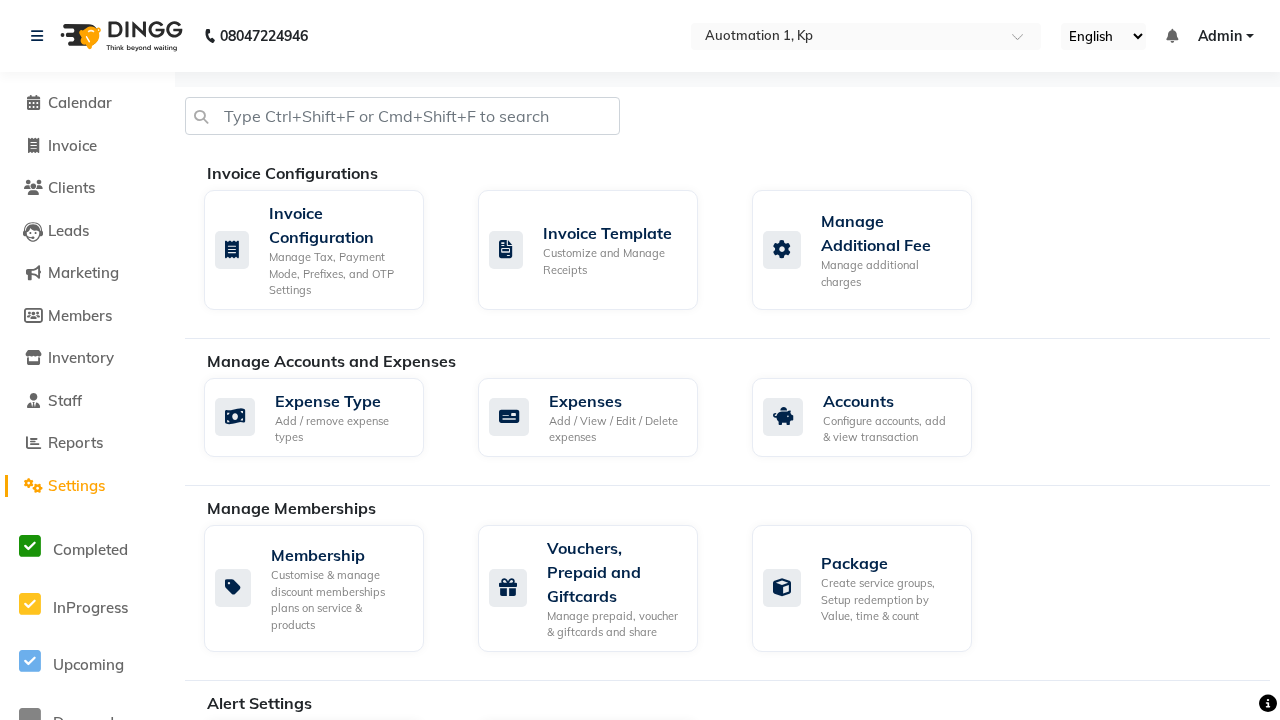 click on "Manage Services" 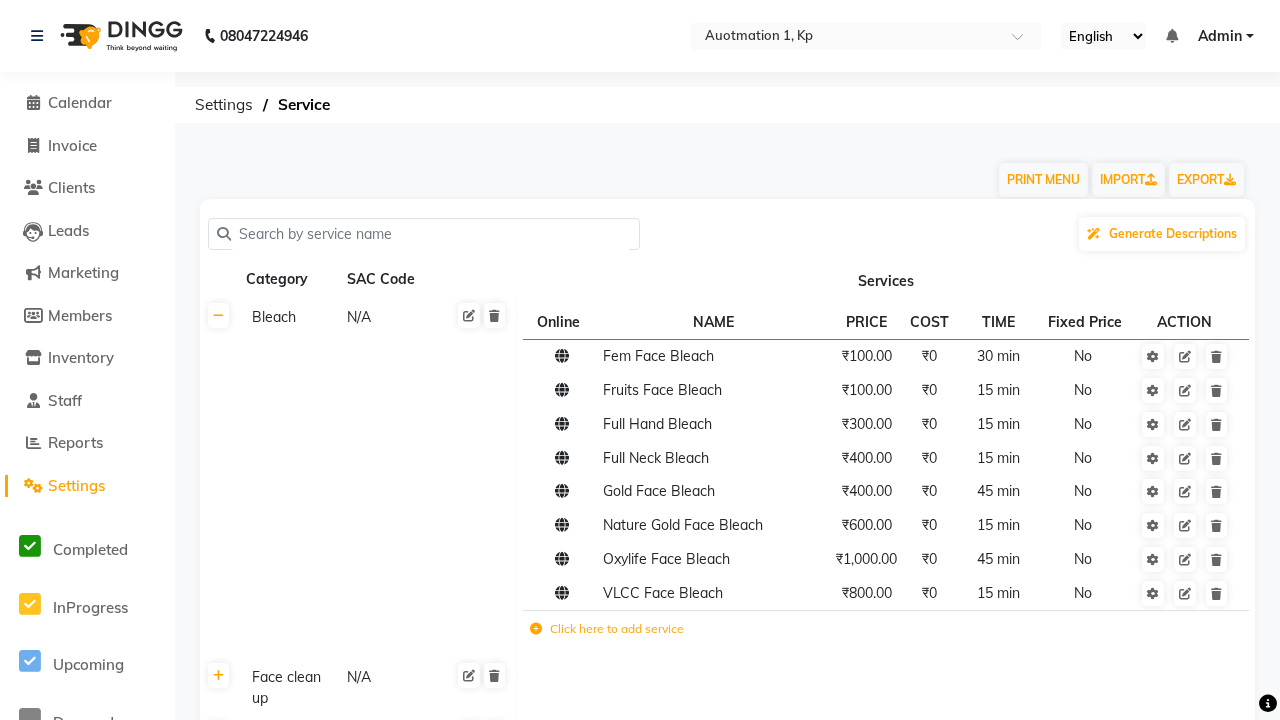 click on "Click here to add category." 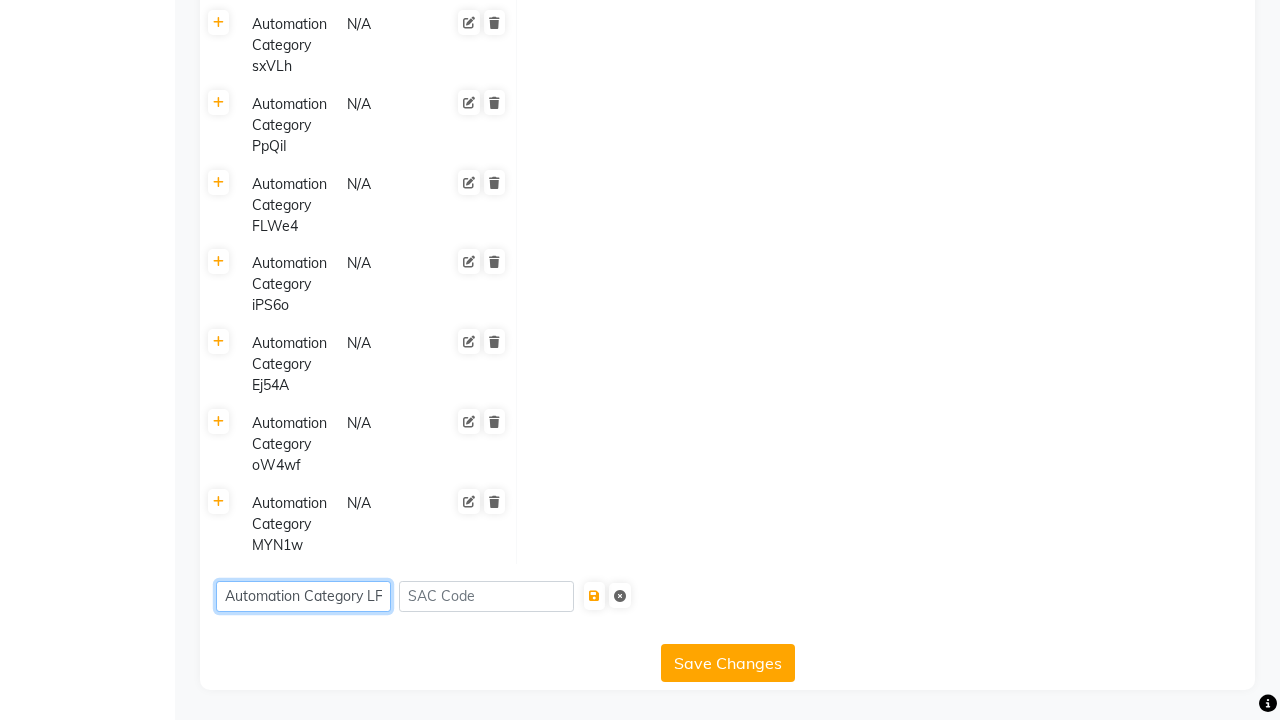 scroll, scrollTop: 0, scrollLeft: 12, axis: horizontal 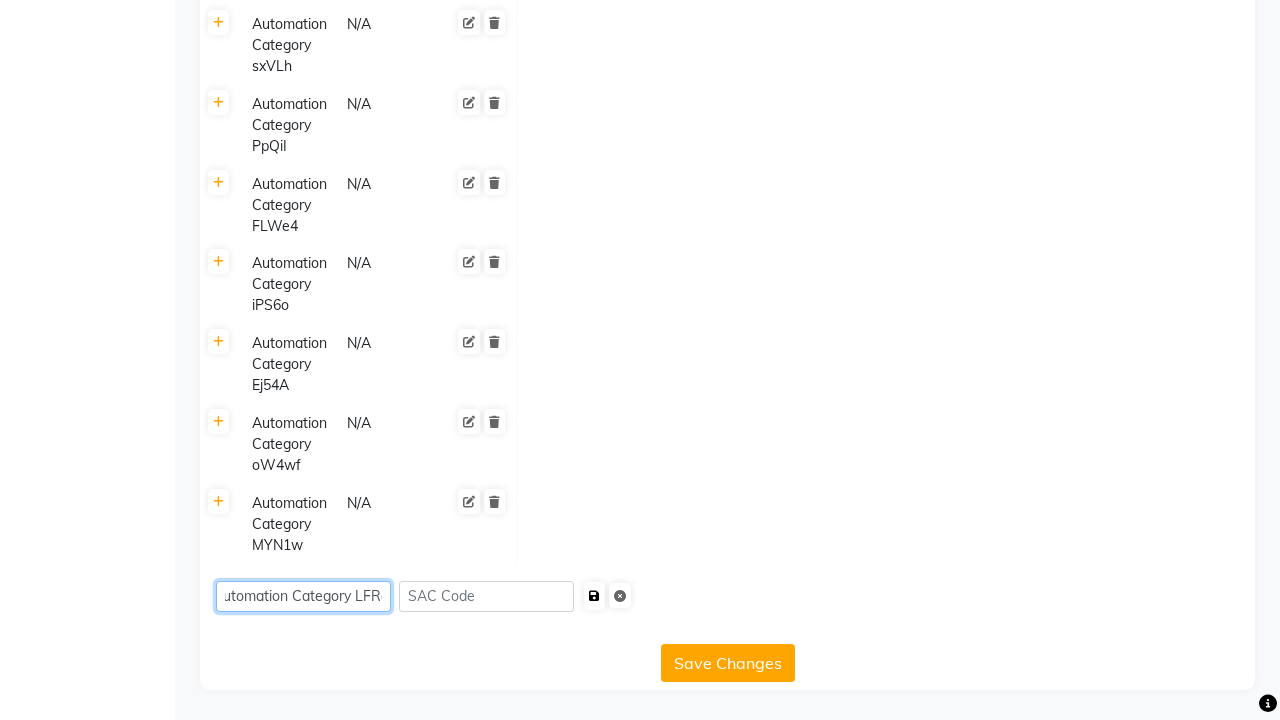 type on "Automation Category LFRqb" 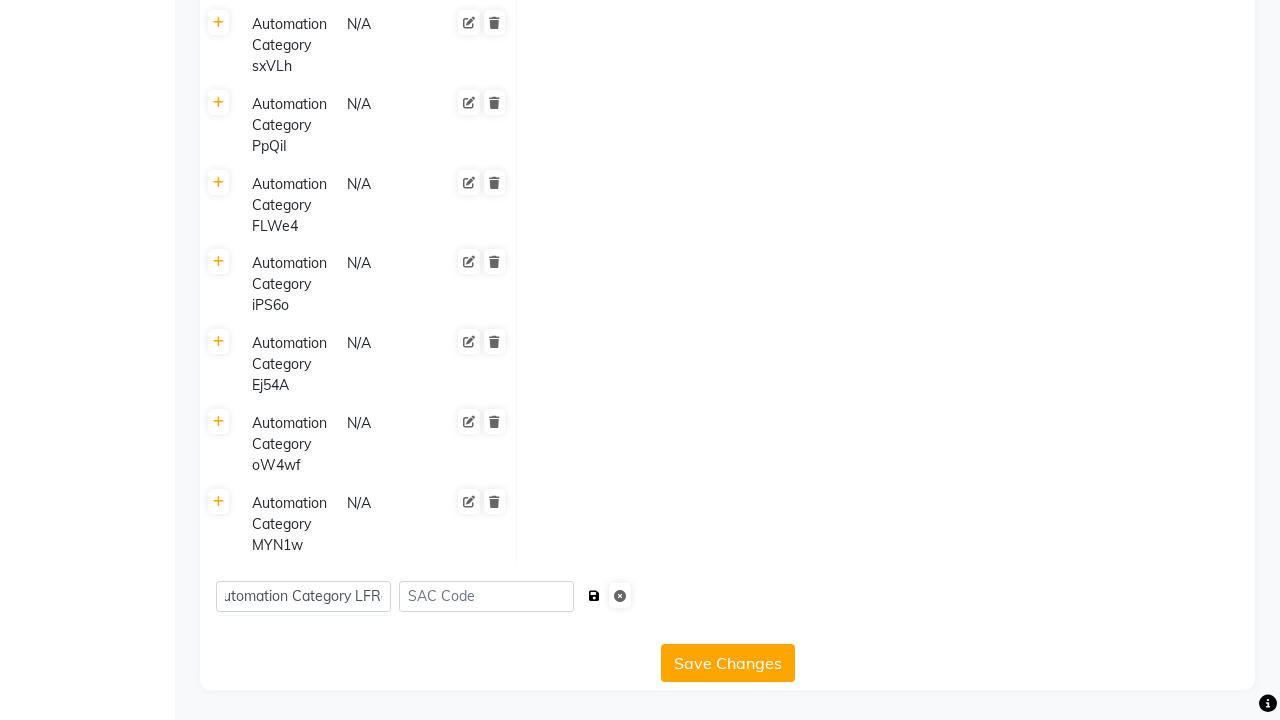 click at bounding box center [594, 596] 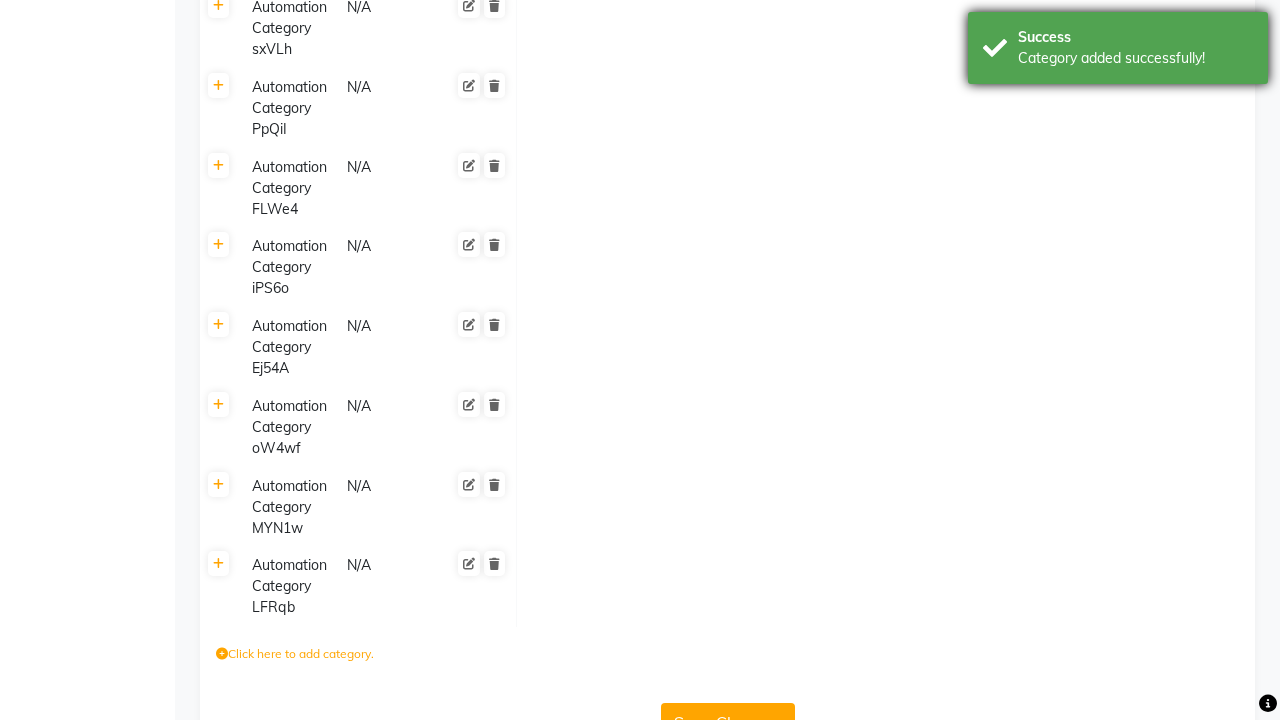 click on "Category added successfully!" at bounding box center (1135, 58) 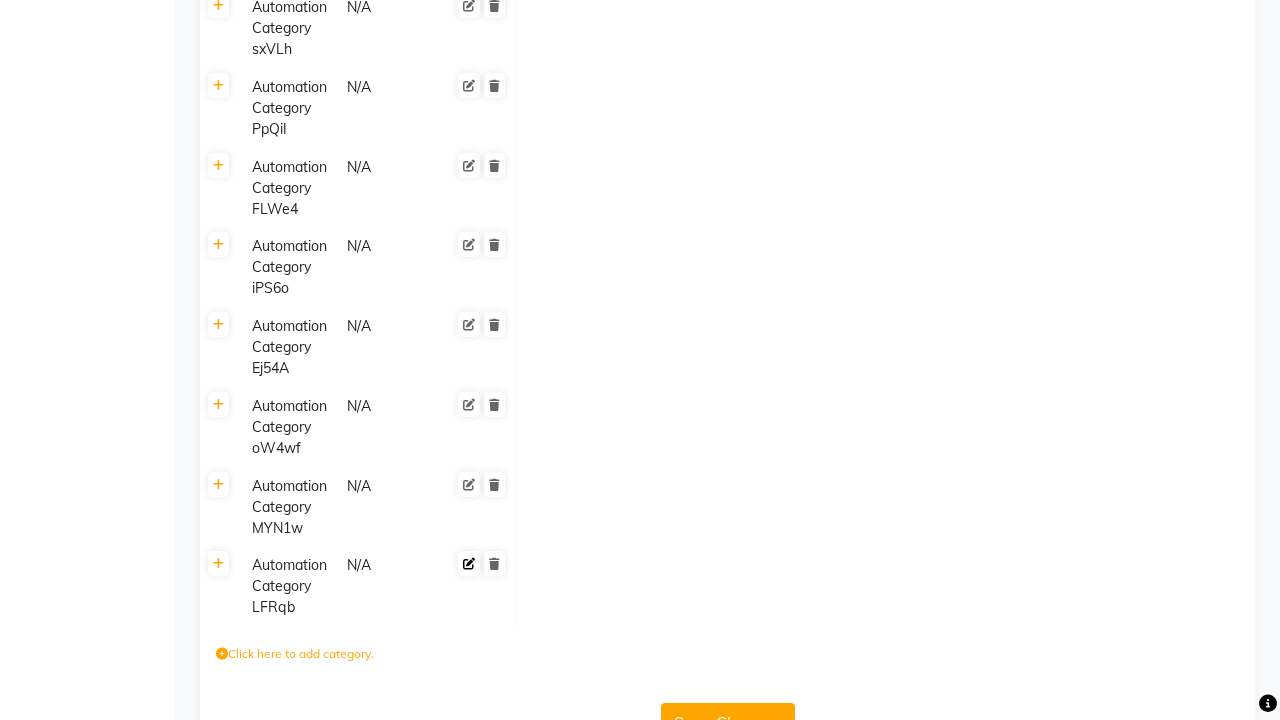 click 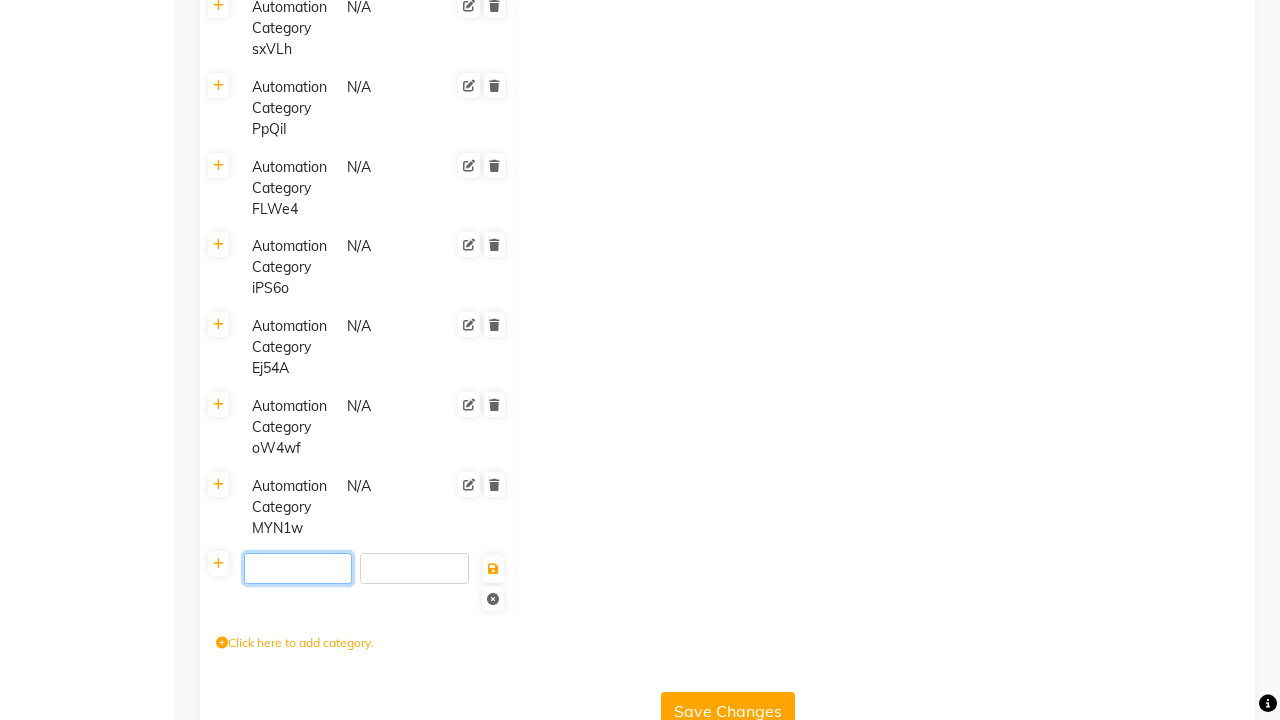 type on "Automation Category rF4ZA" 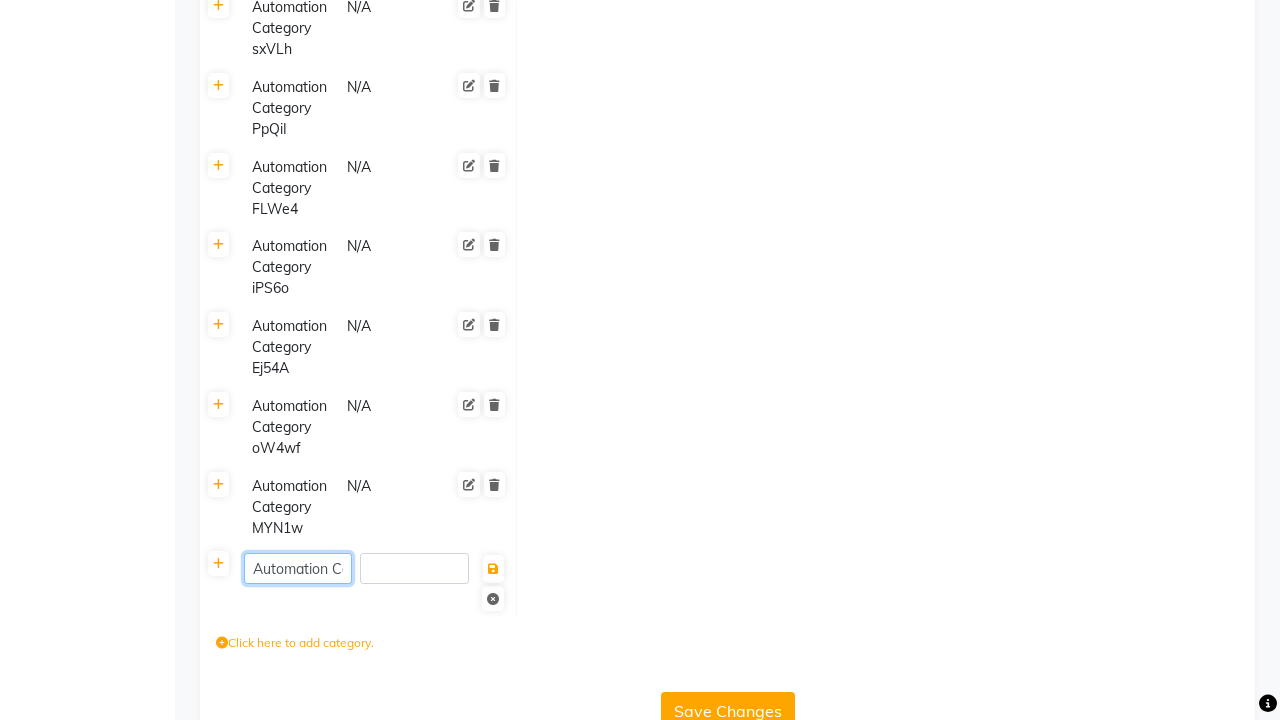 scroll, scrollTop: 0, scrollLeft: 89, axis: horizontal 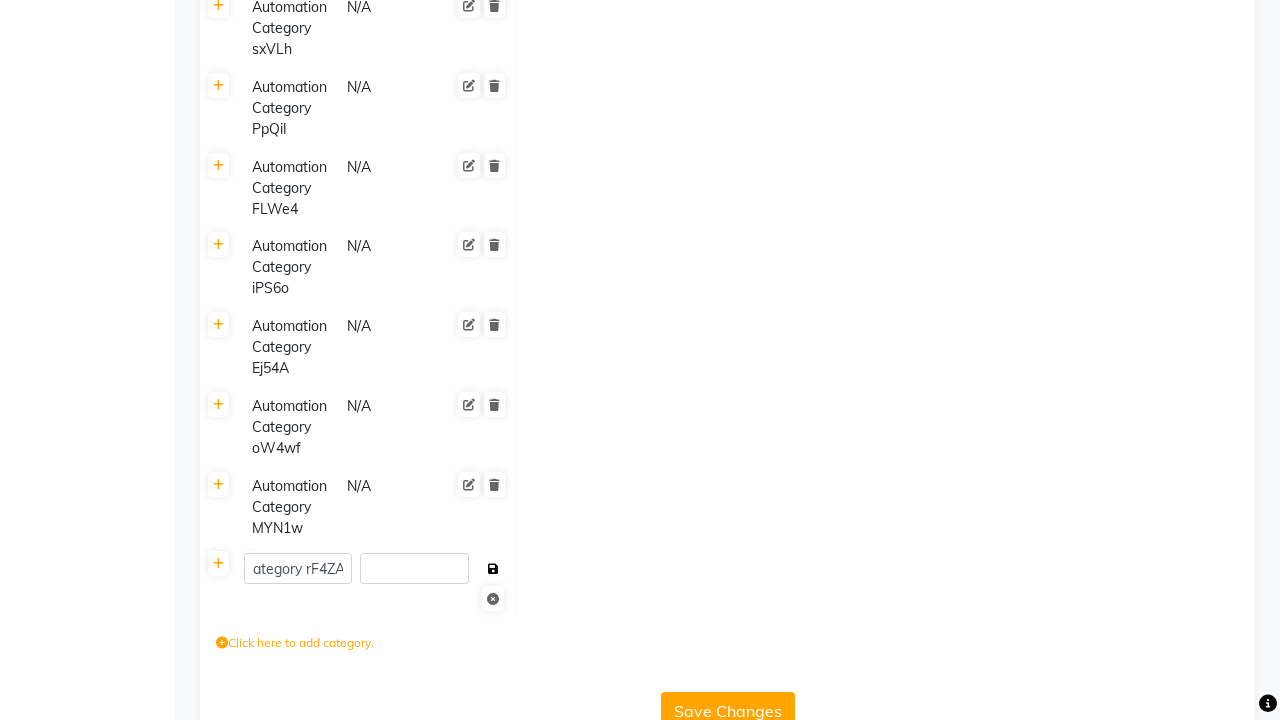 click 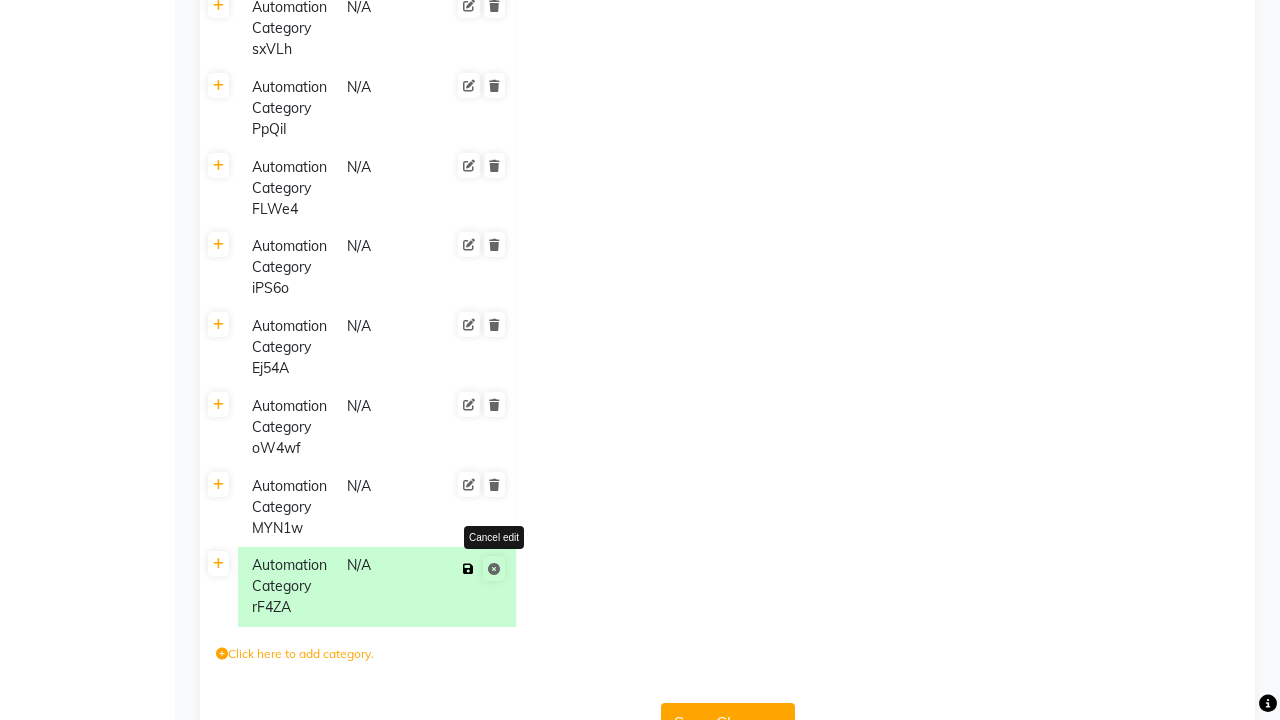 click 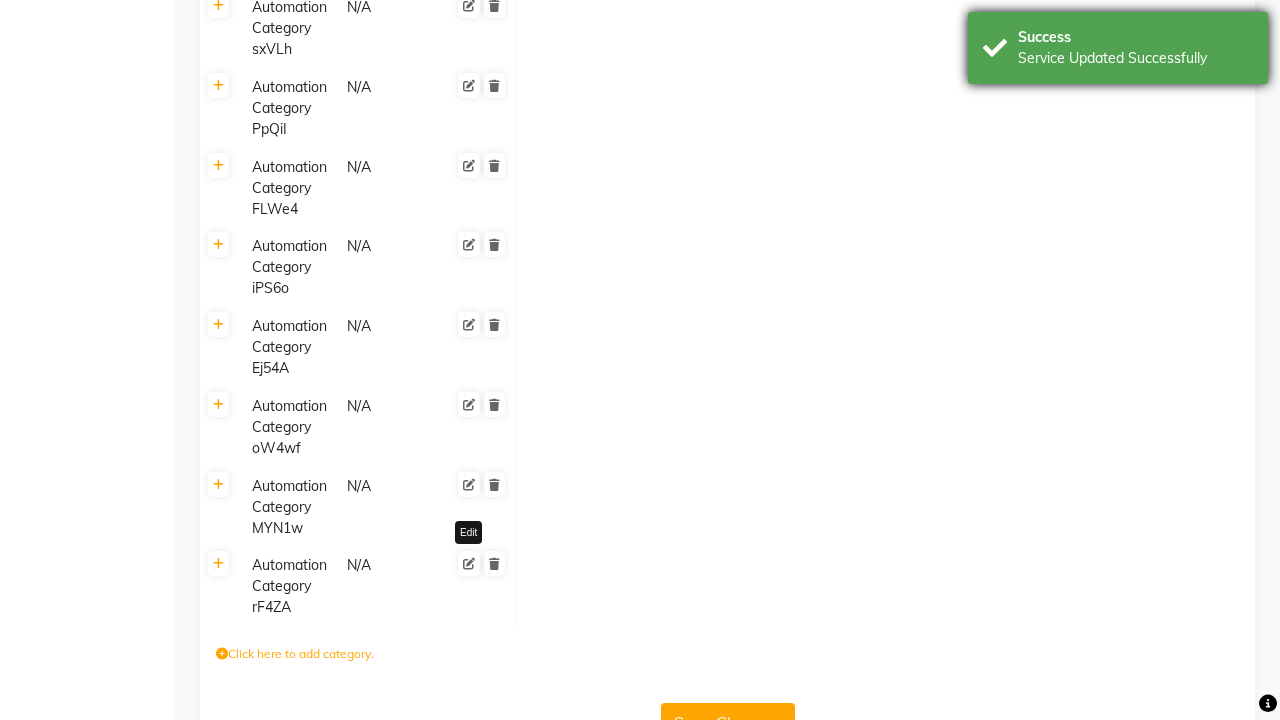 click on "Service Updated Successfully" at bounding box center (1135, 58) 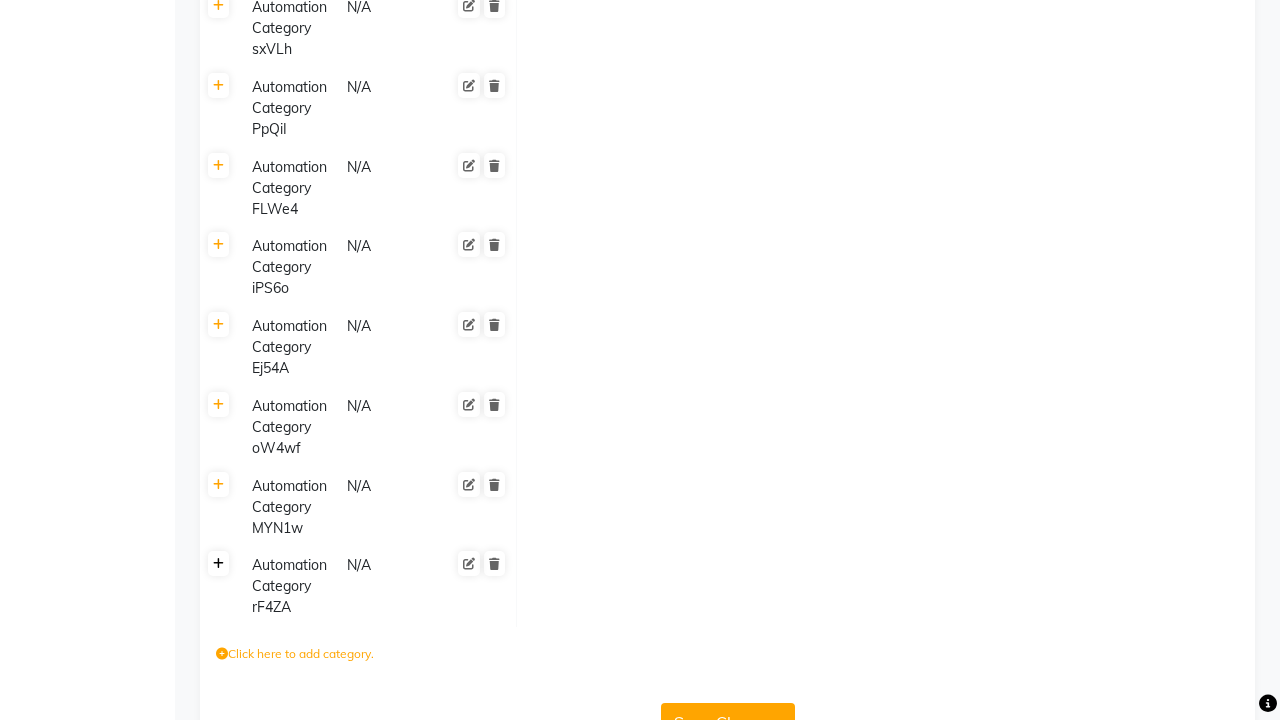 click 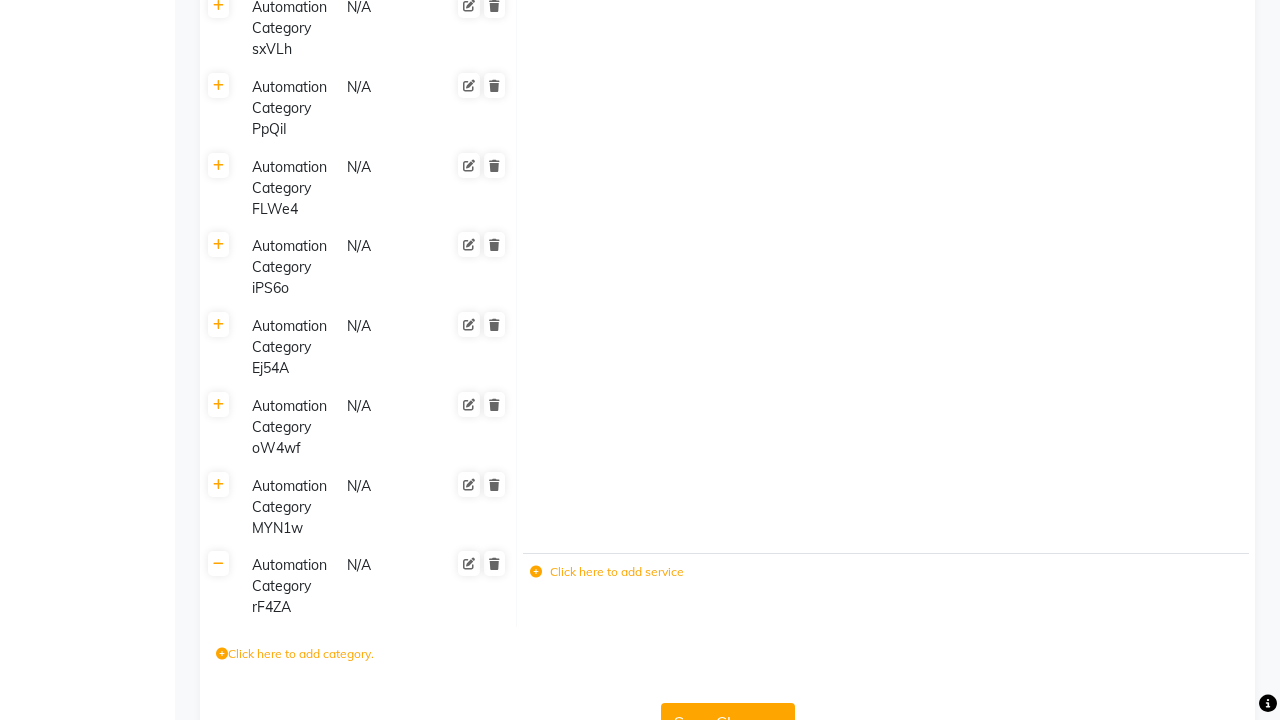 click 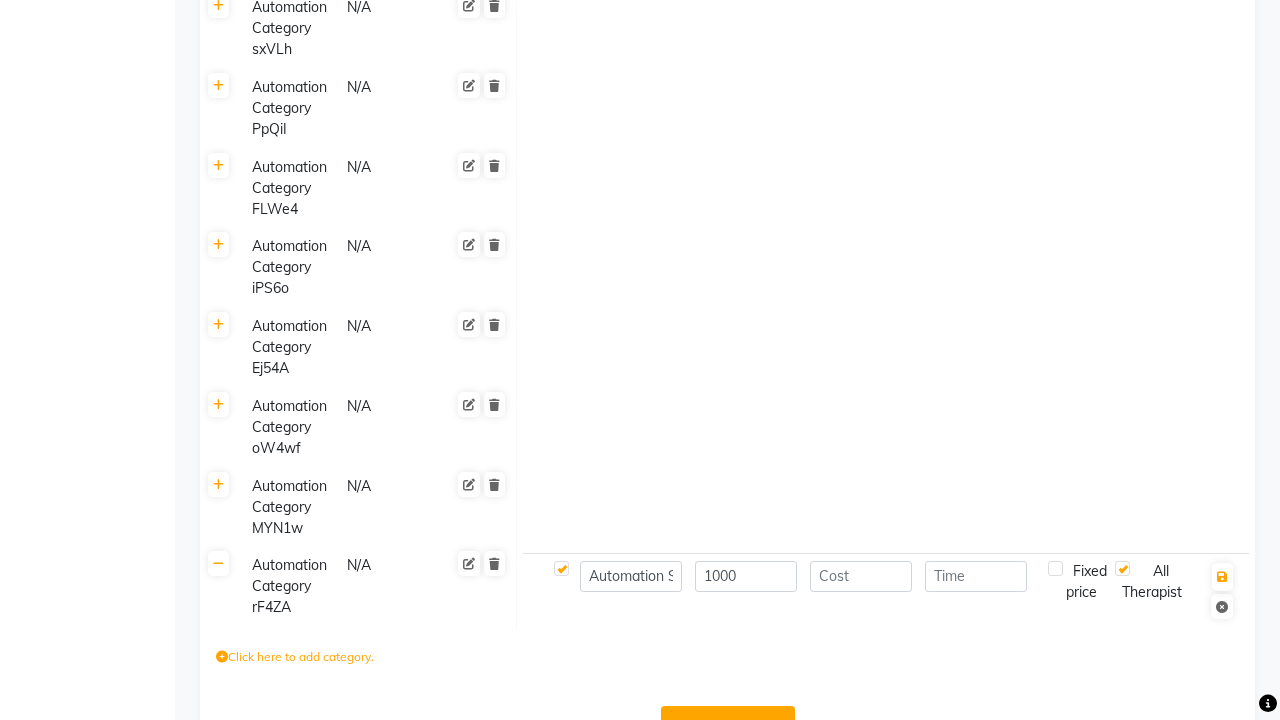 type on "1000" 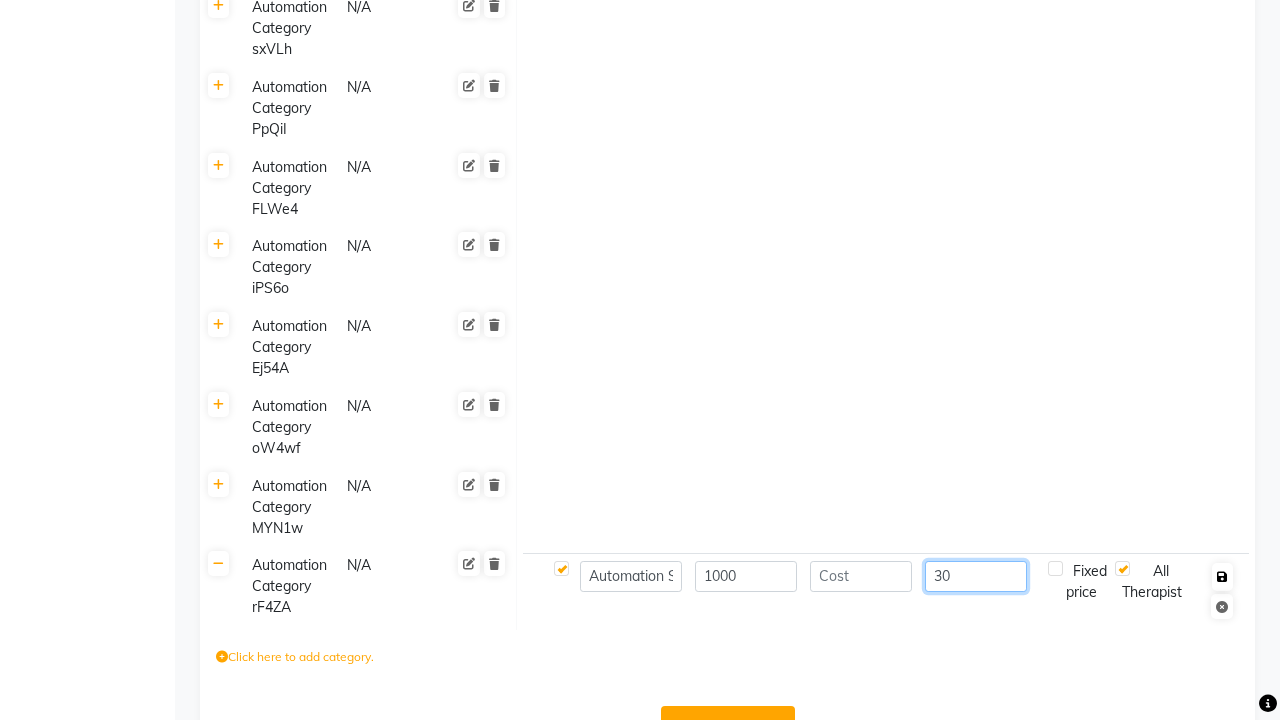 type on "30" 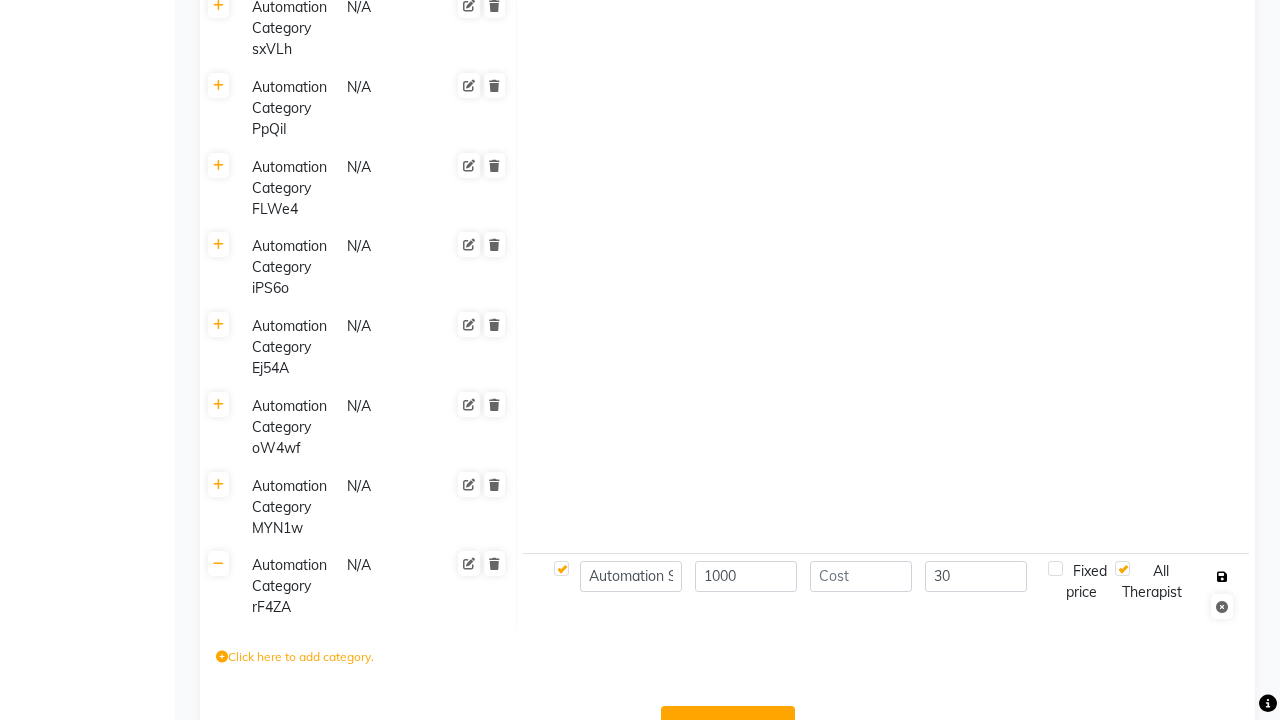 click at bounding box center (1222, 577) 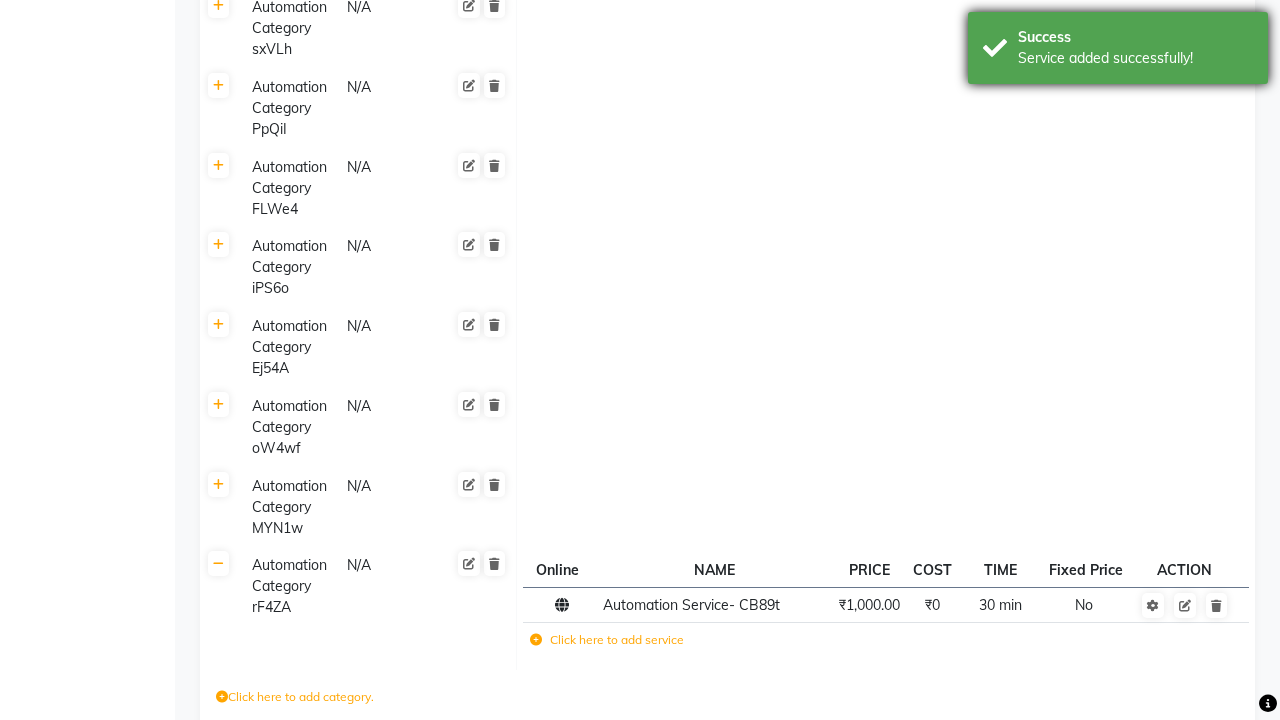 click on "Service added successfully!" at bounding box center [1135, 58] 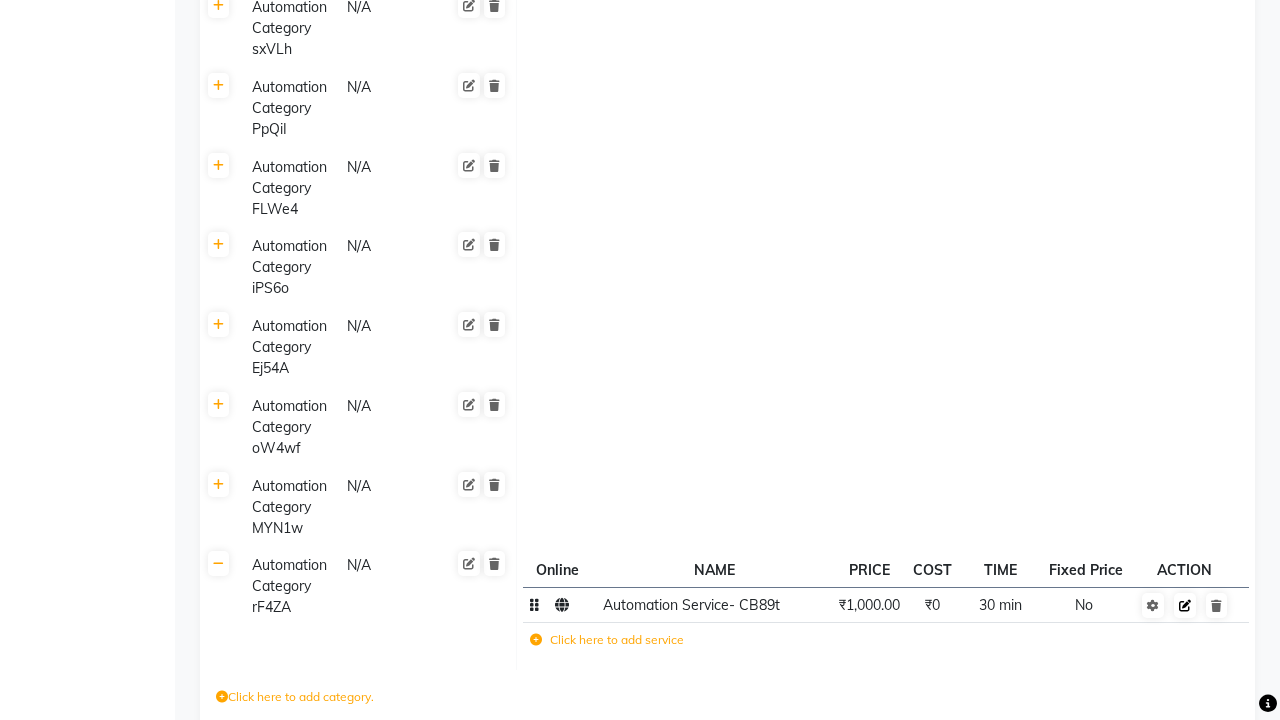click 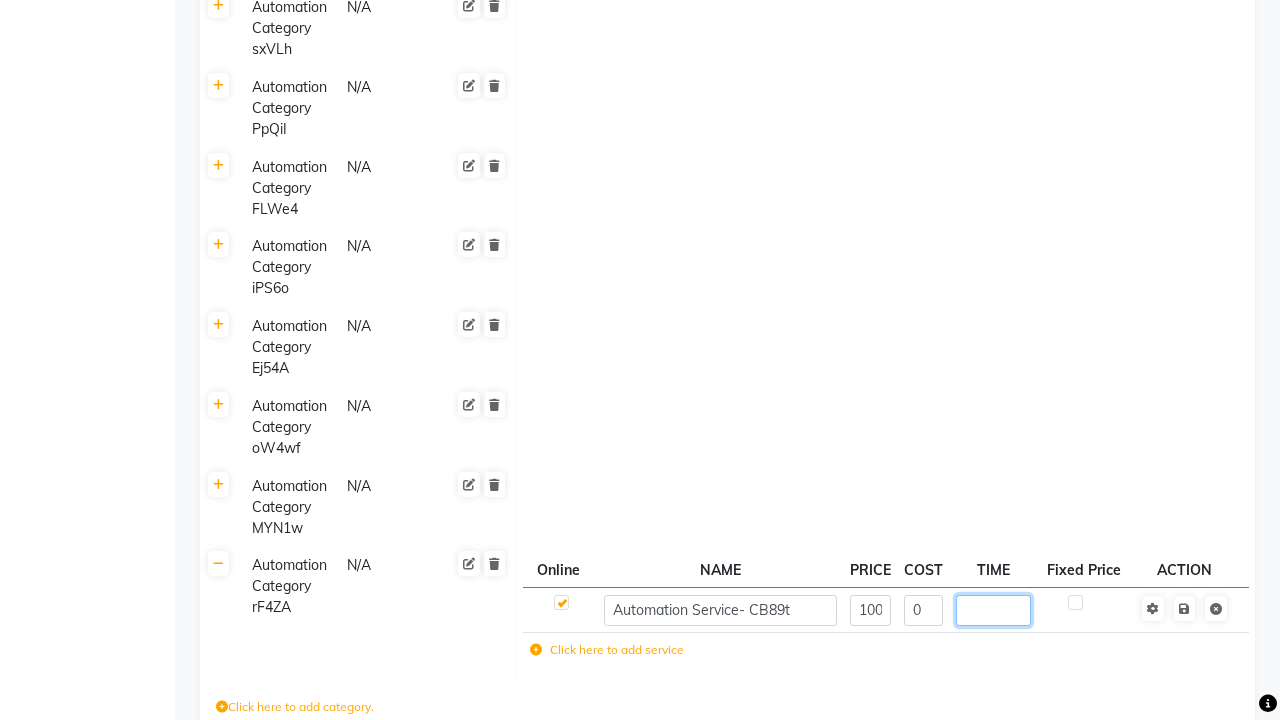 type on "60" 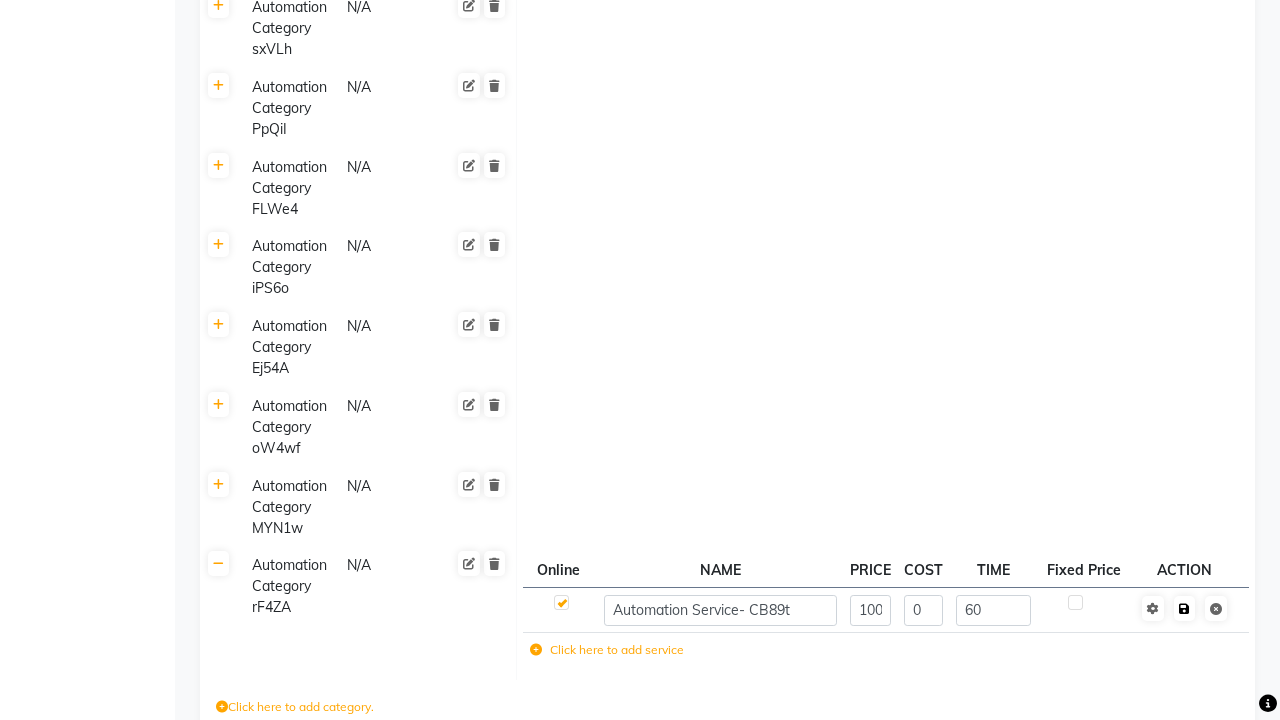 click 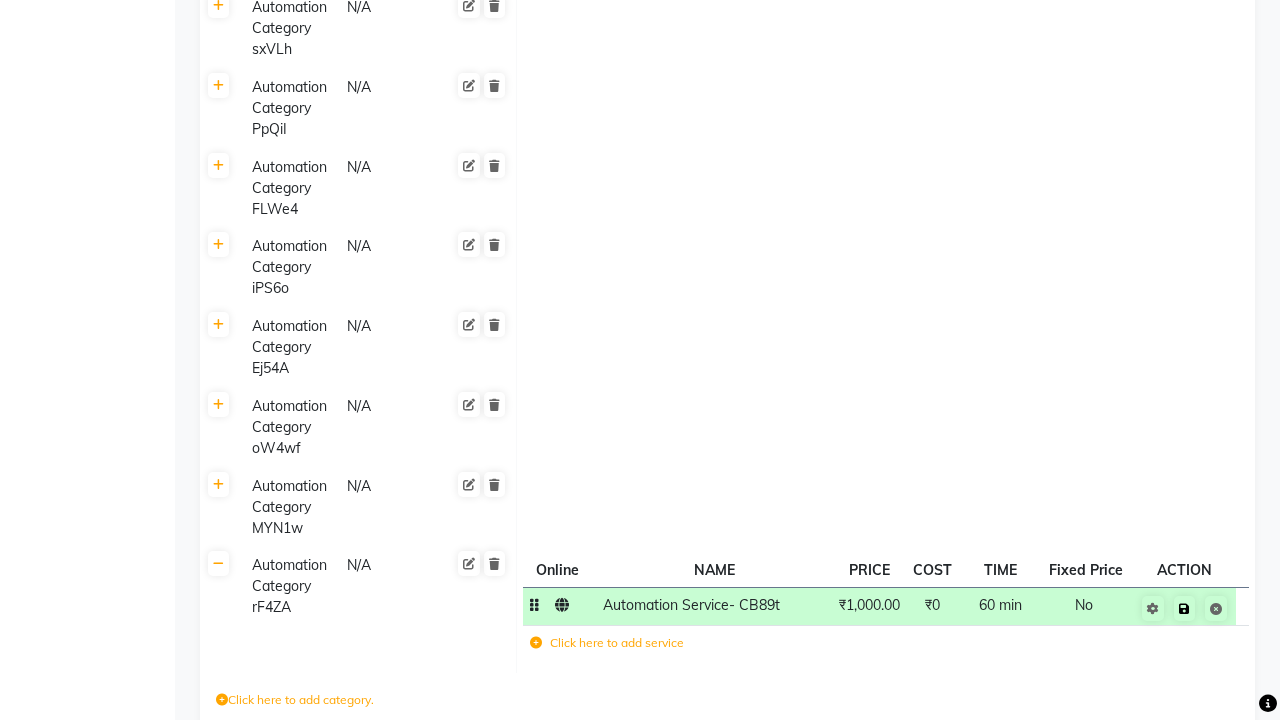 click 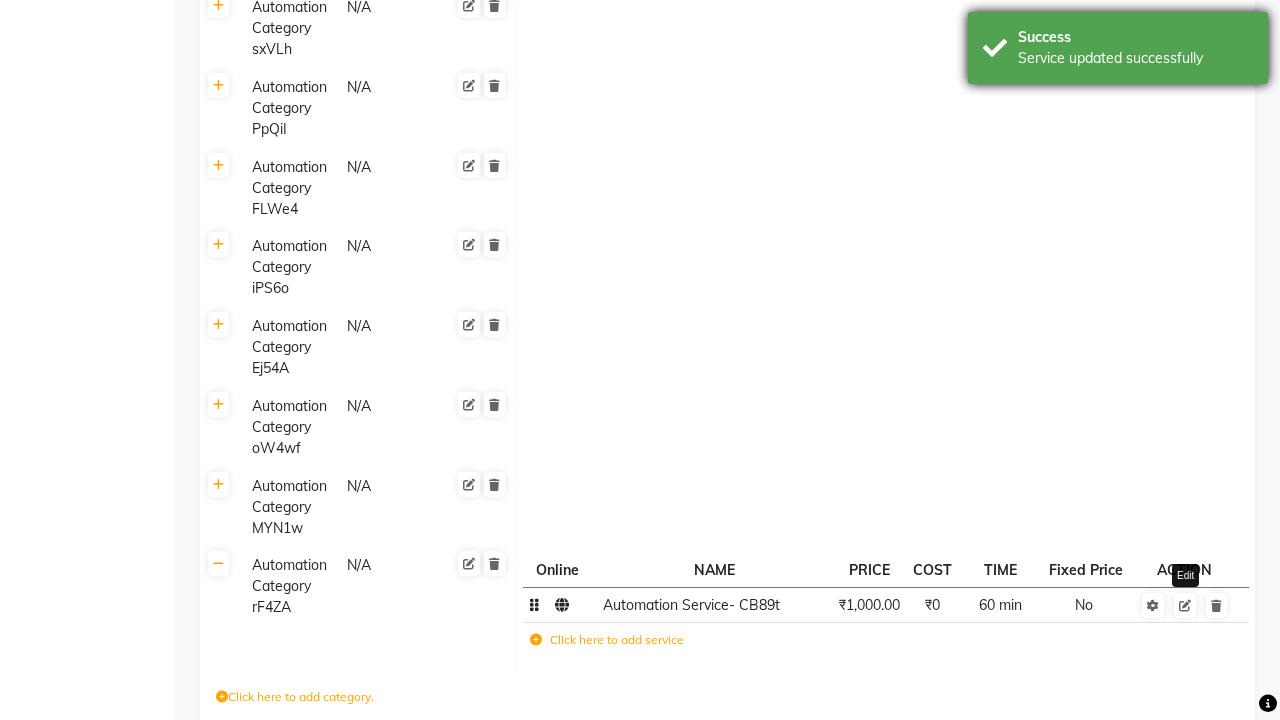 click on "Service updated successfully" at bounding box center (1135, 58) 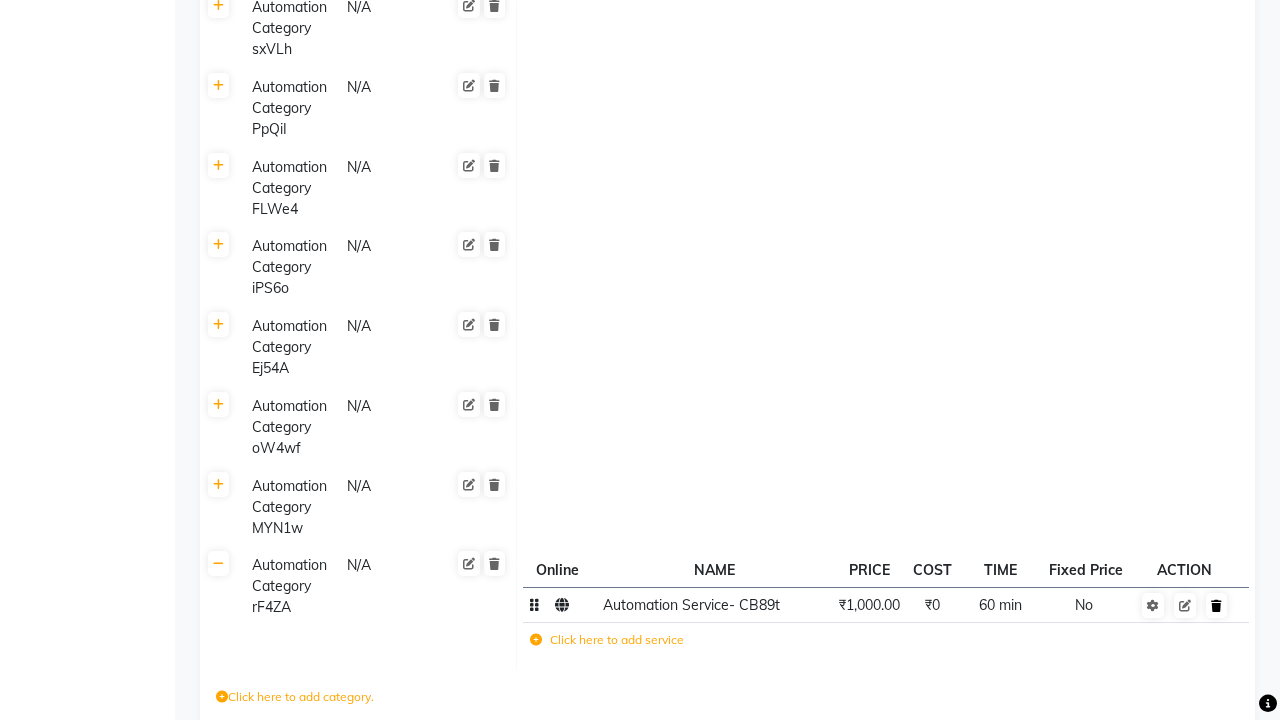 click 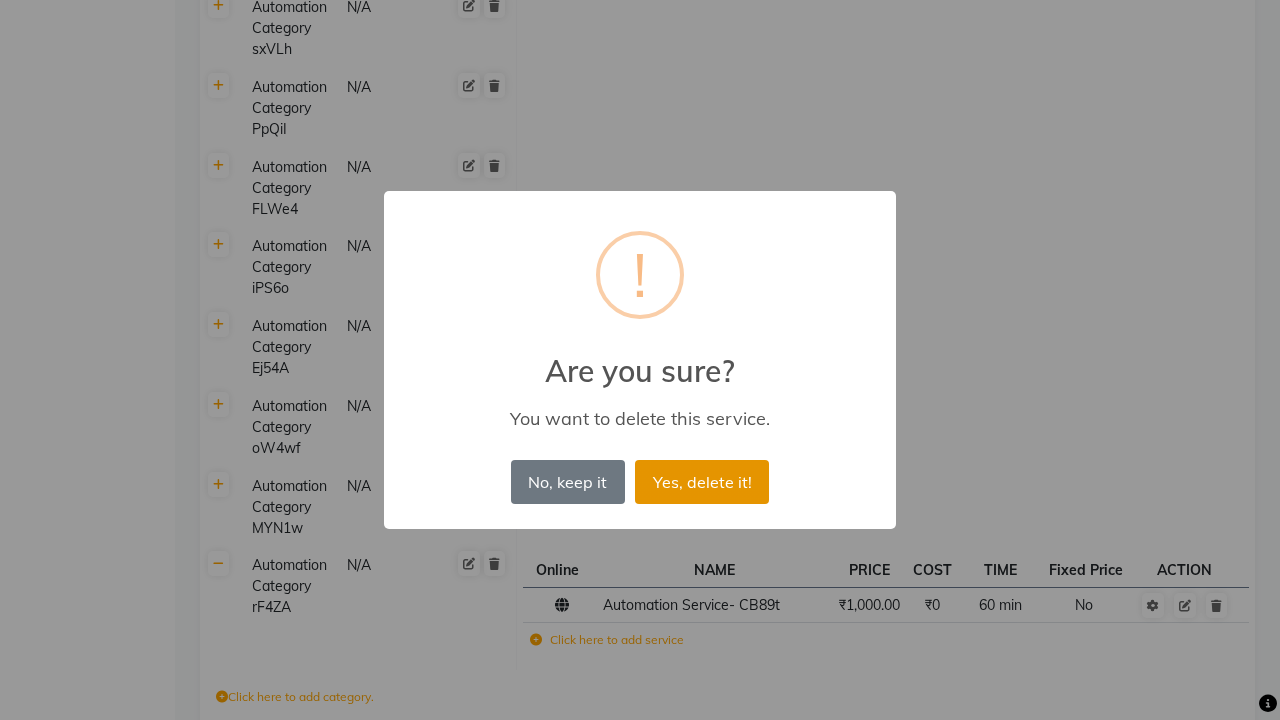 click on "Yes, delete it!" at bounding box center [702, 482] 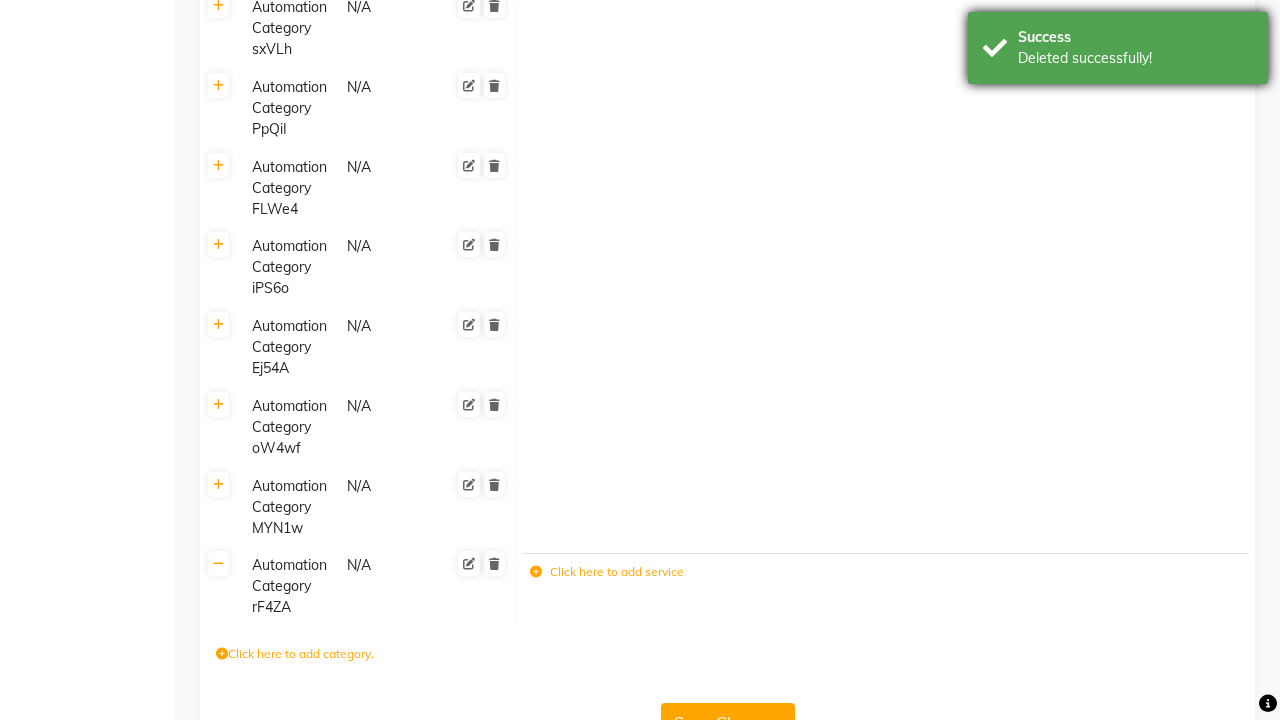click on "Deleted successfully!" at bounding box center (1135, 58) 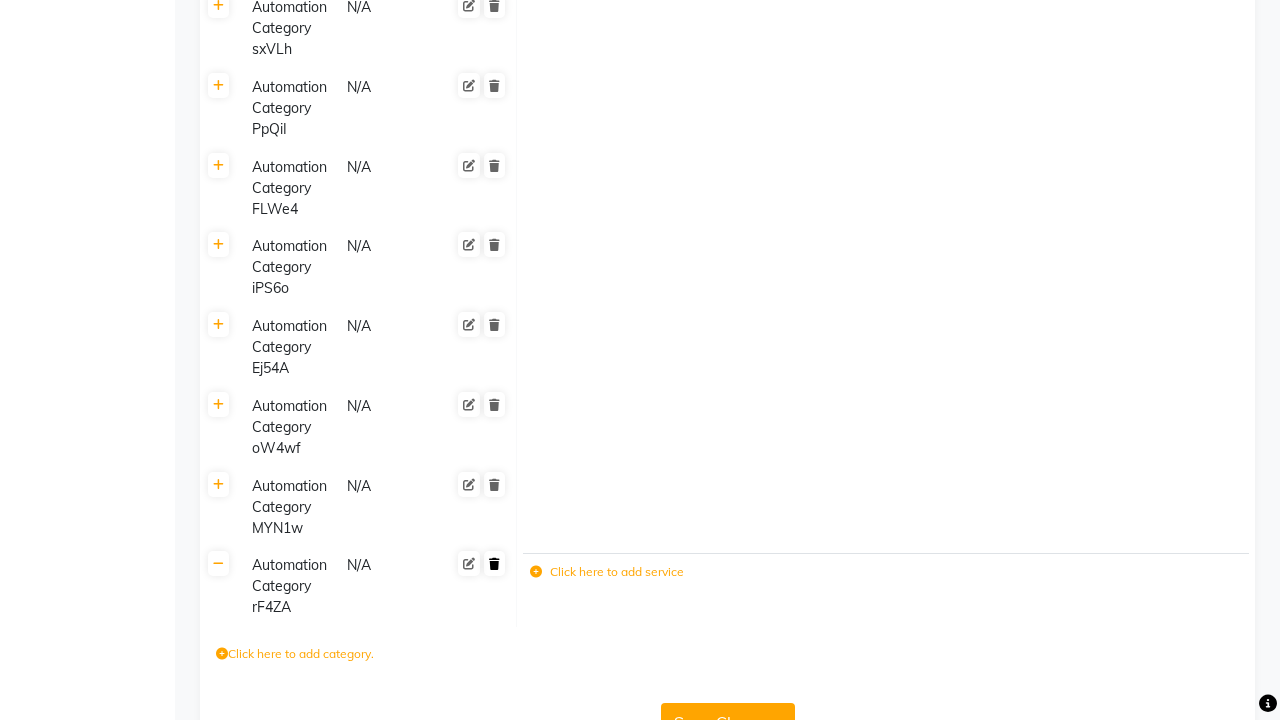 click 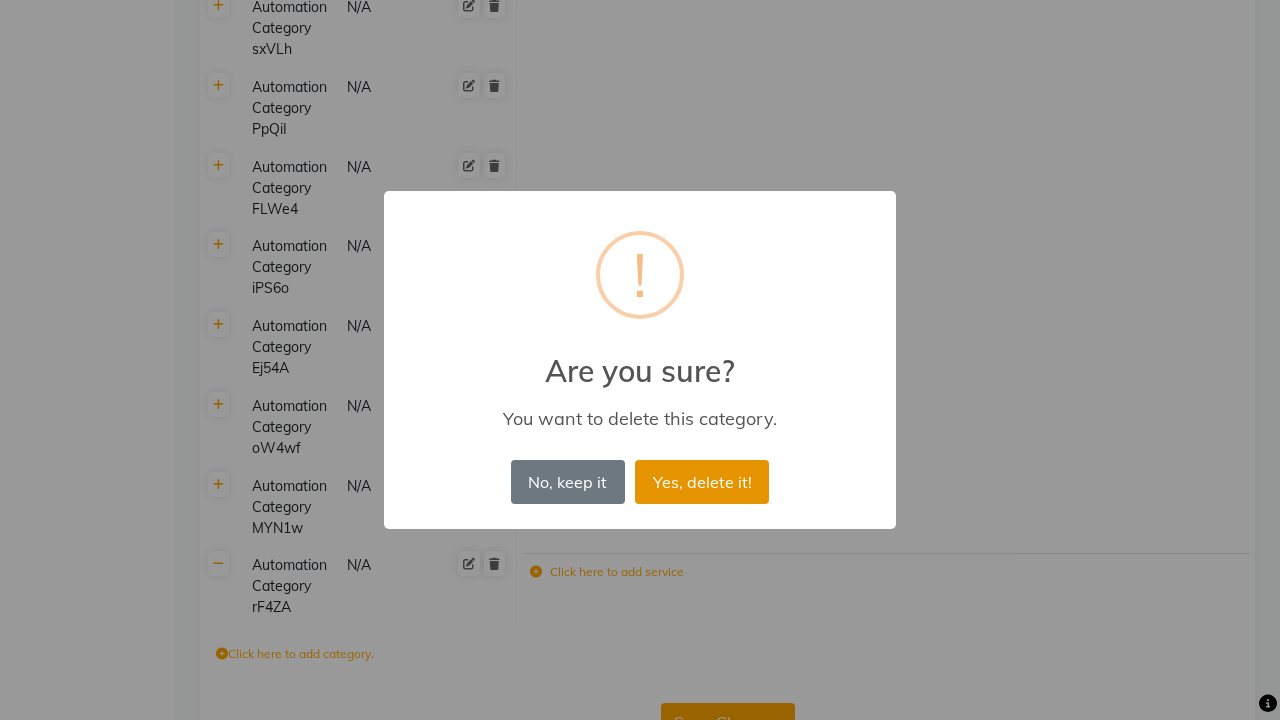click on "Yes, delete it!" at bounding box center [702, 482] 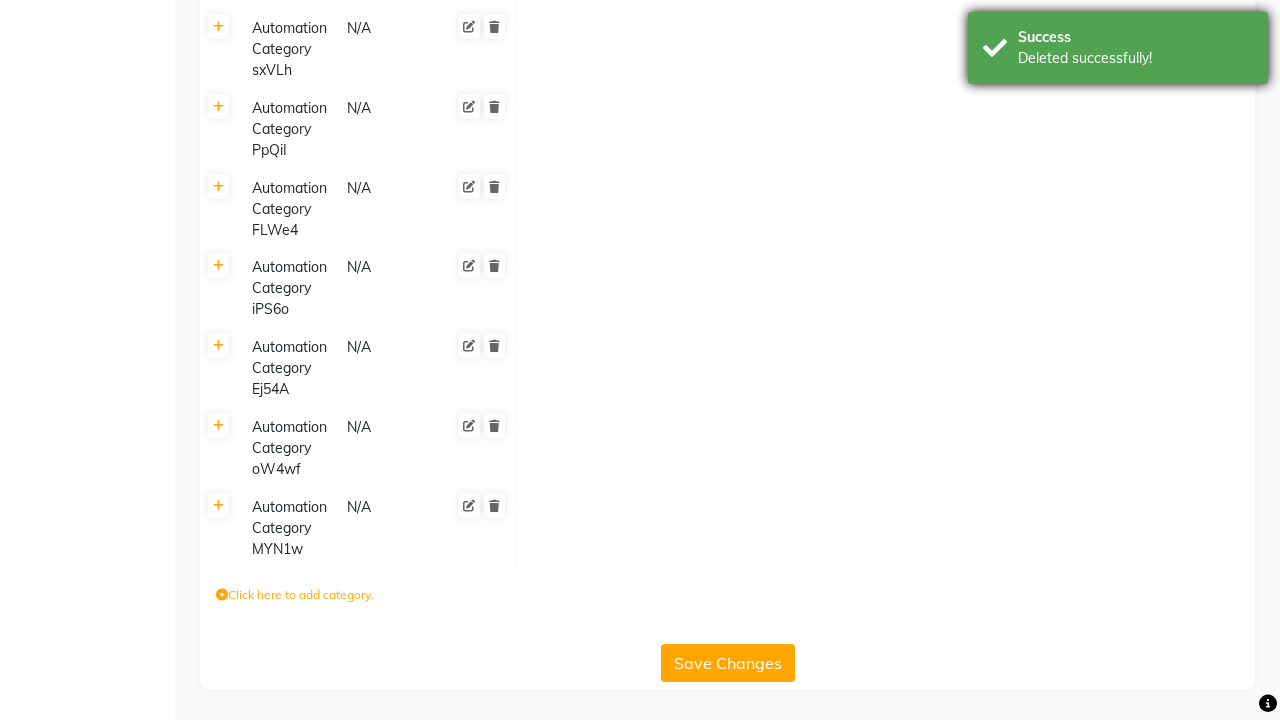 click on "Deleted successfully!" at bounding box center (1135, 58) 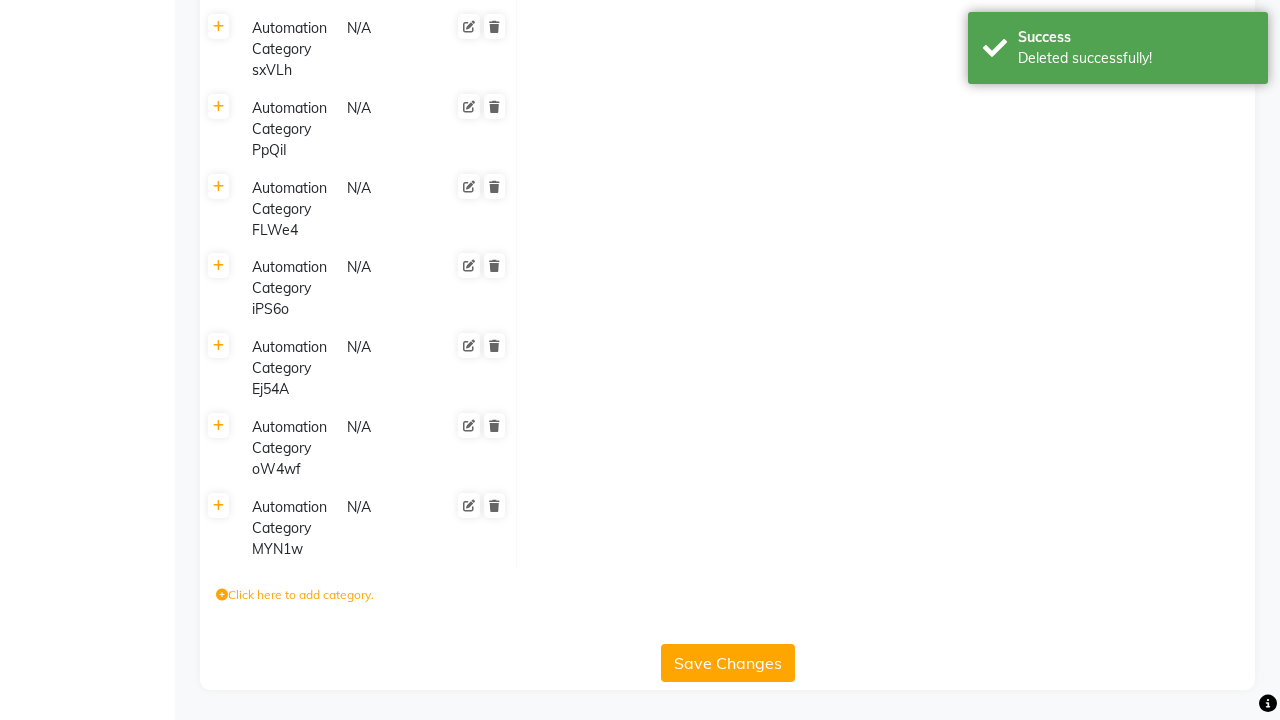 click on "Admin" at bounding box center [1220, -2011] 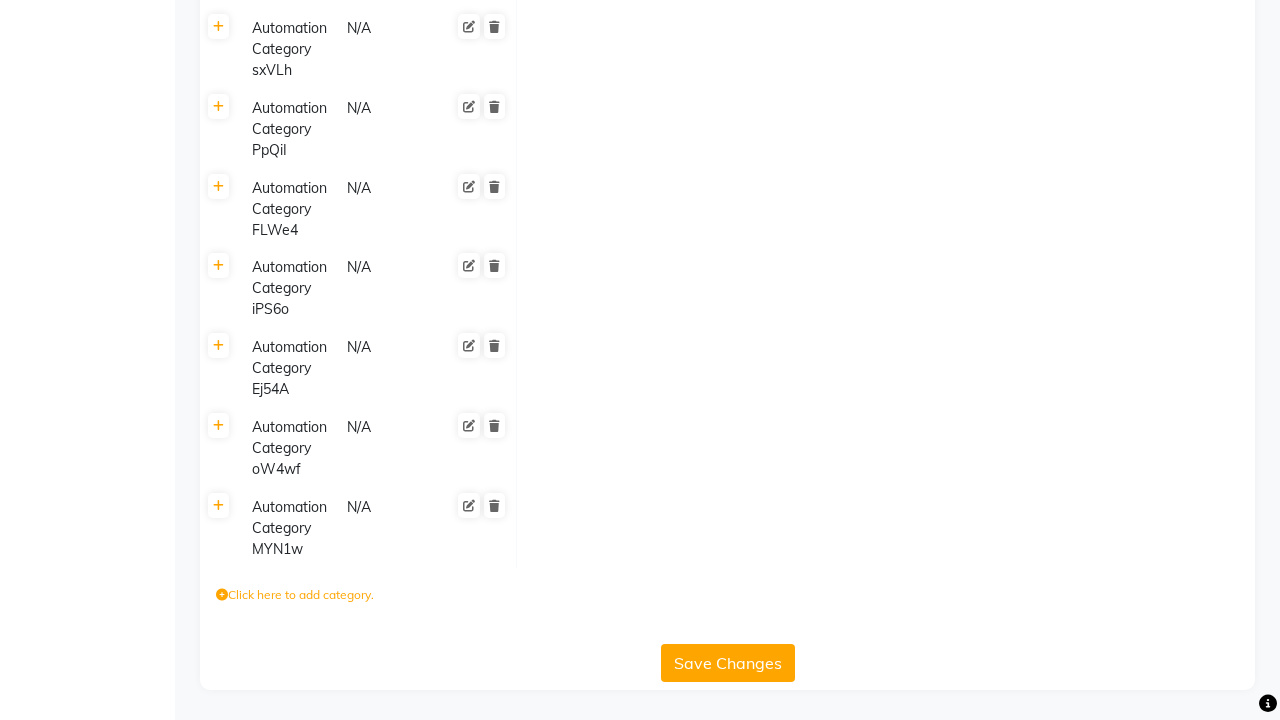 scroll, scrollTop: 0, scrollLeft: 0, axis: both 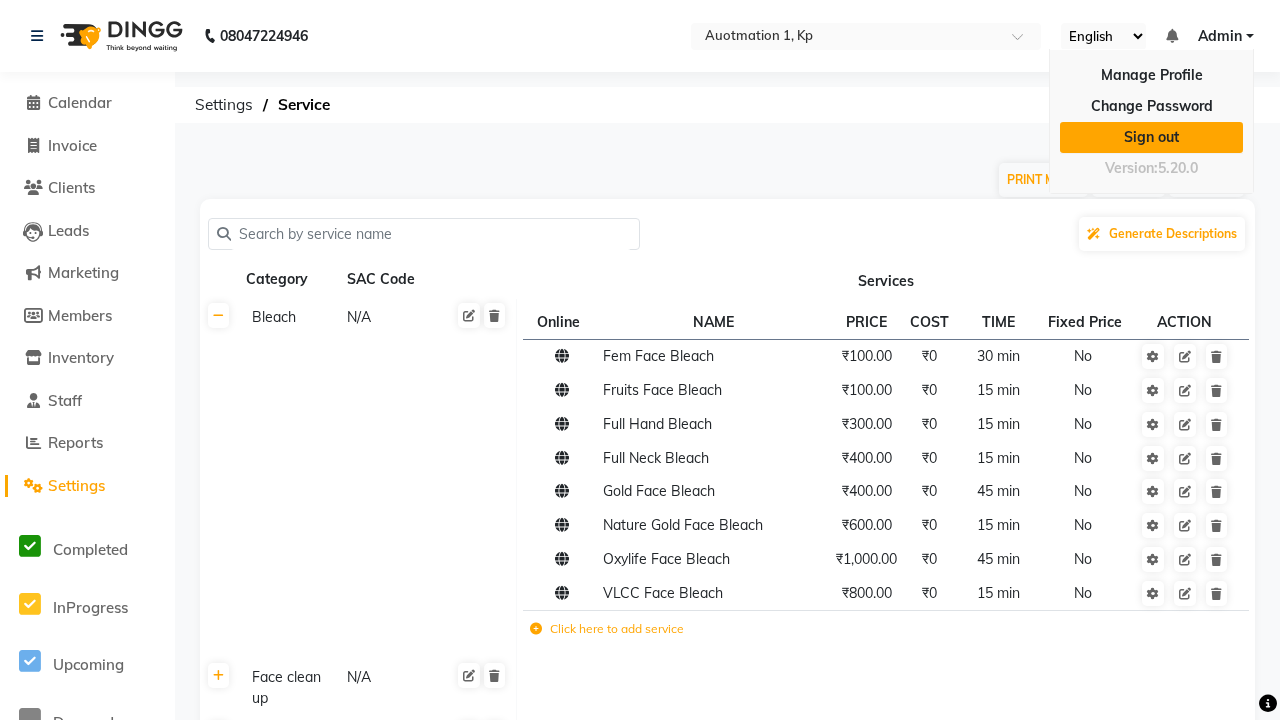 click on "Sign out" at bounding box center [1151, 137] 